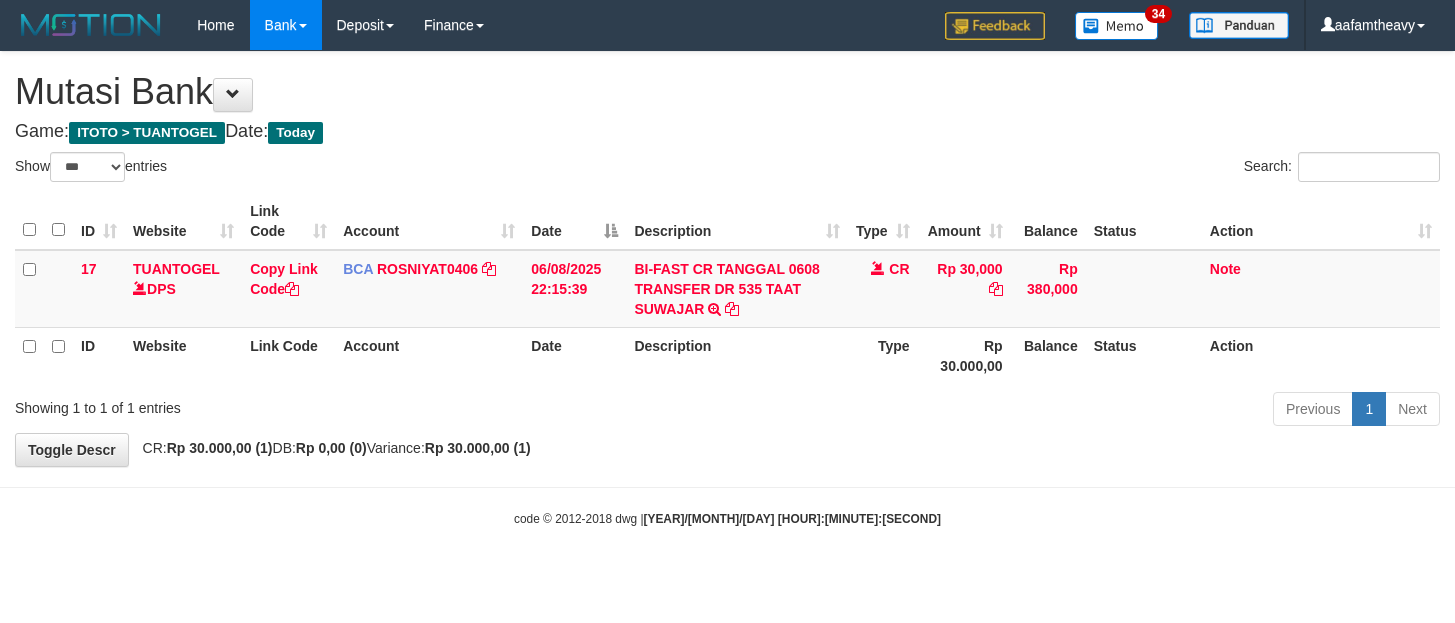 select on "***" 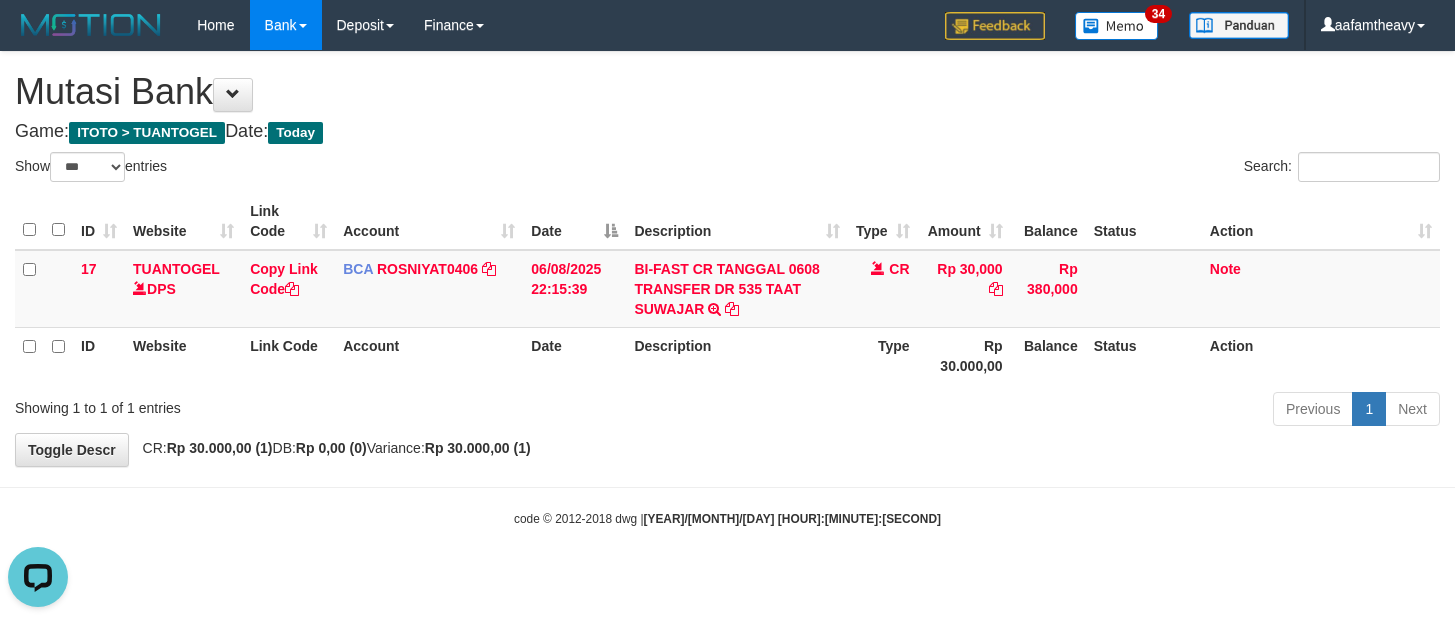 scroll, scrollTop: 0, scrollLeft: 0, axis: both 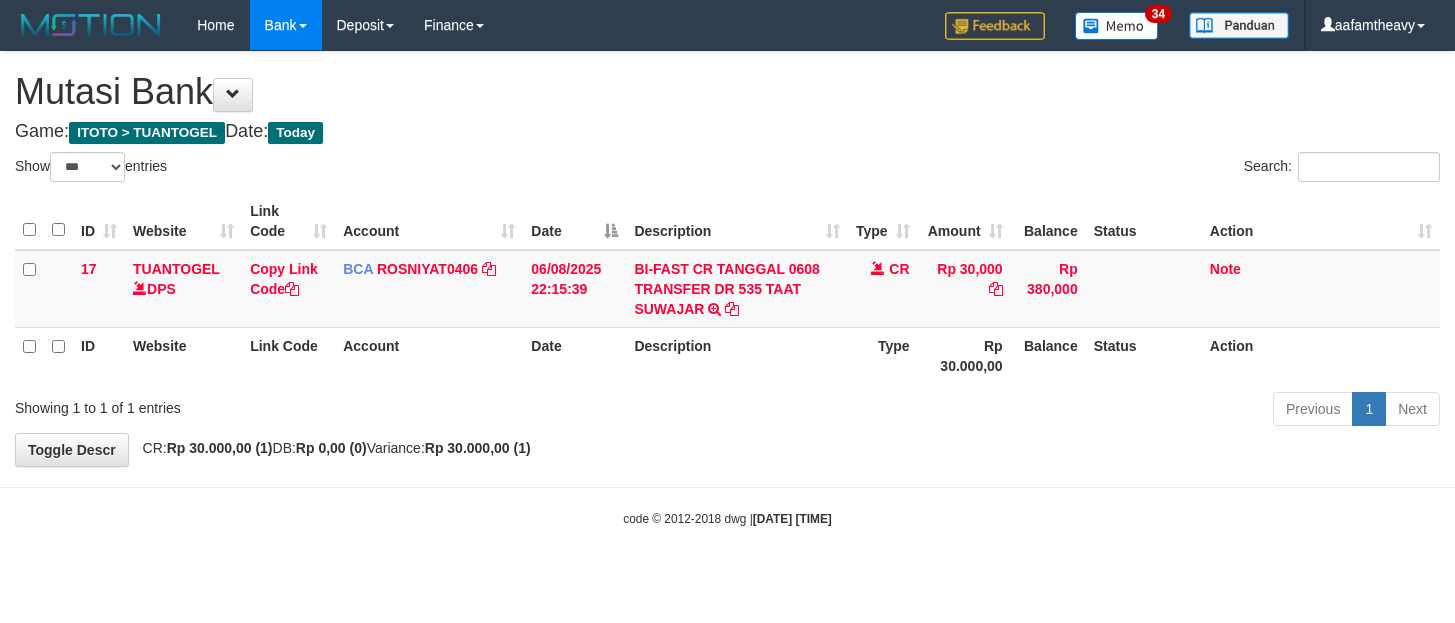 select on "***" 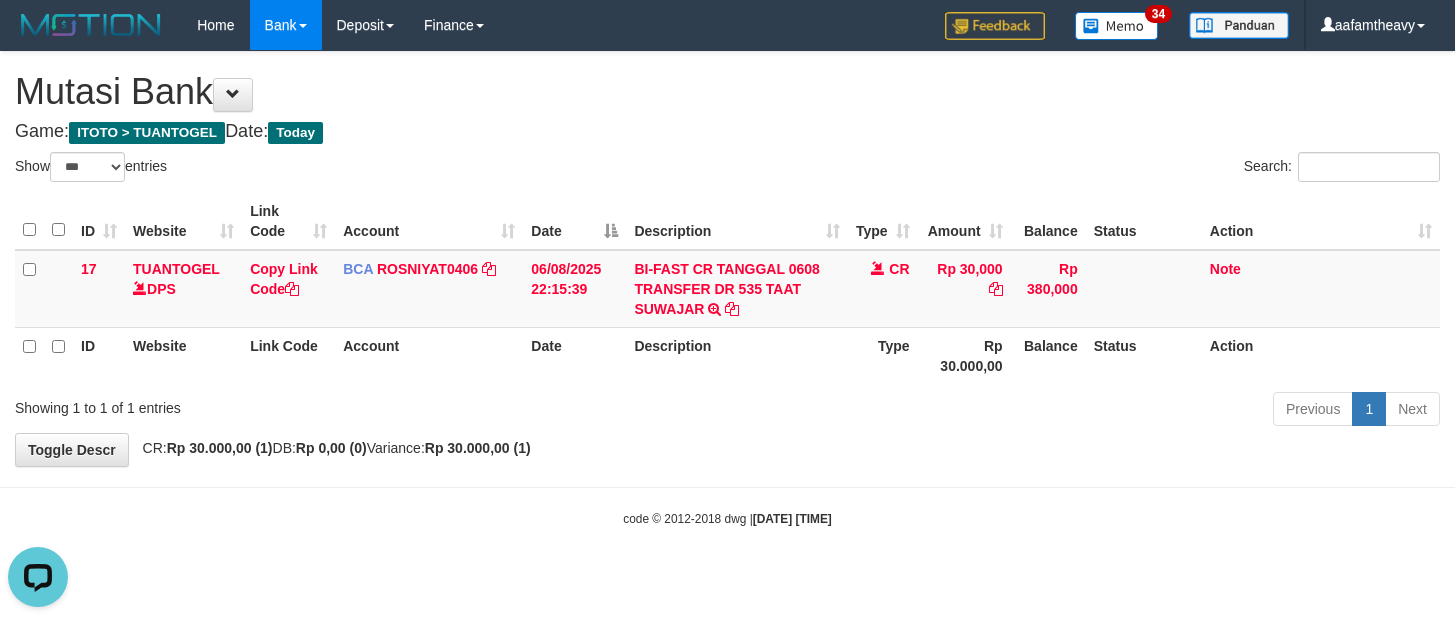 scroll, scrollTop: 0, scrollLeft: 0, axis: both 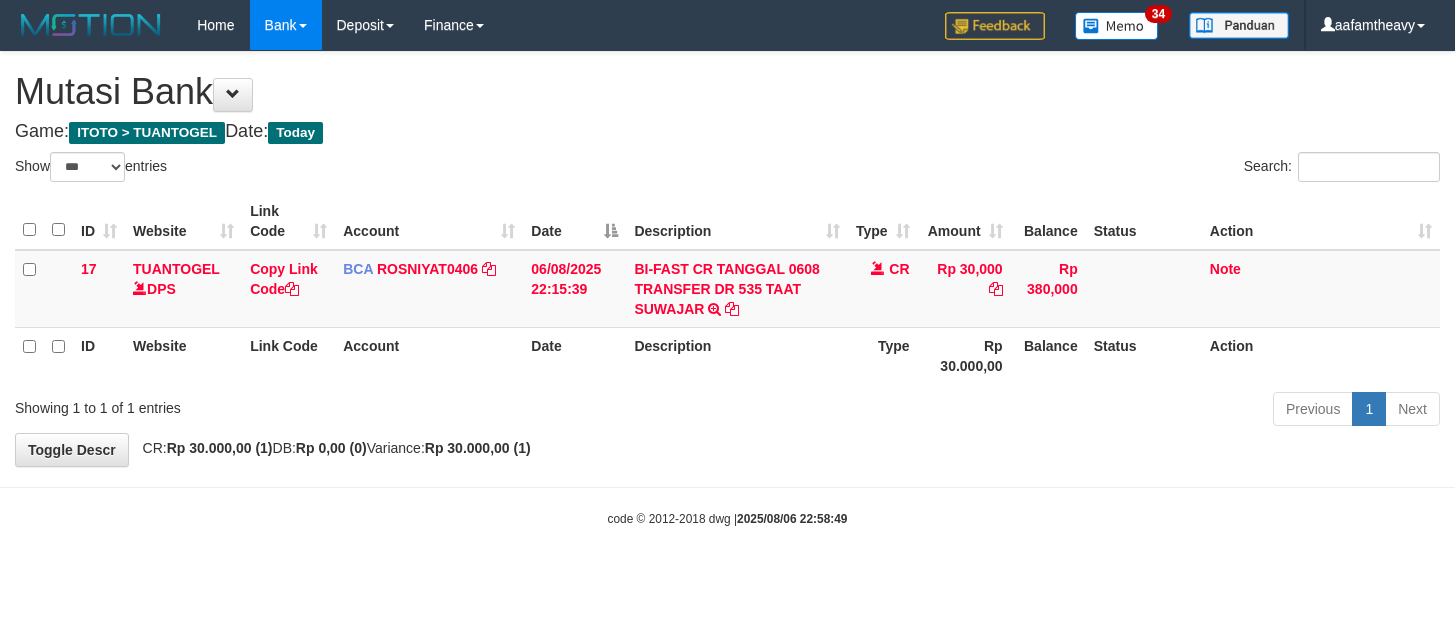 select on "***" 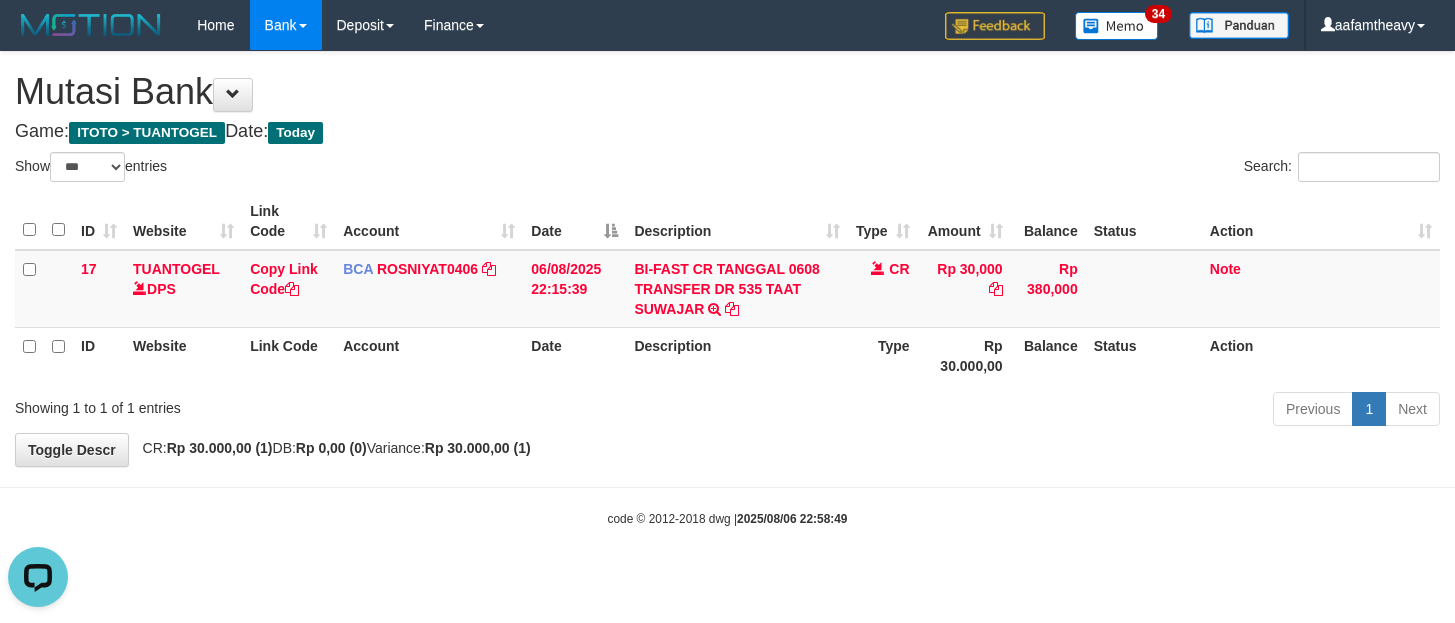 scroll, scrollTop: 0, scrollLeft: 0, axis: both 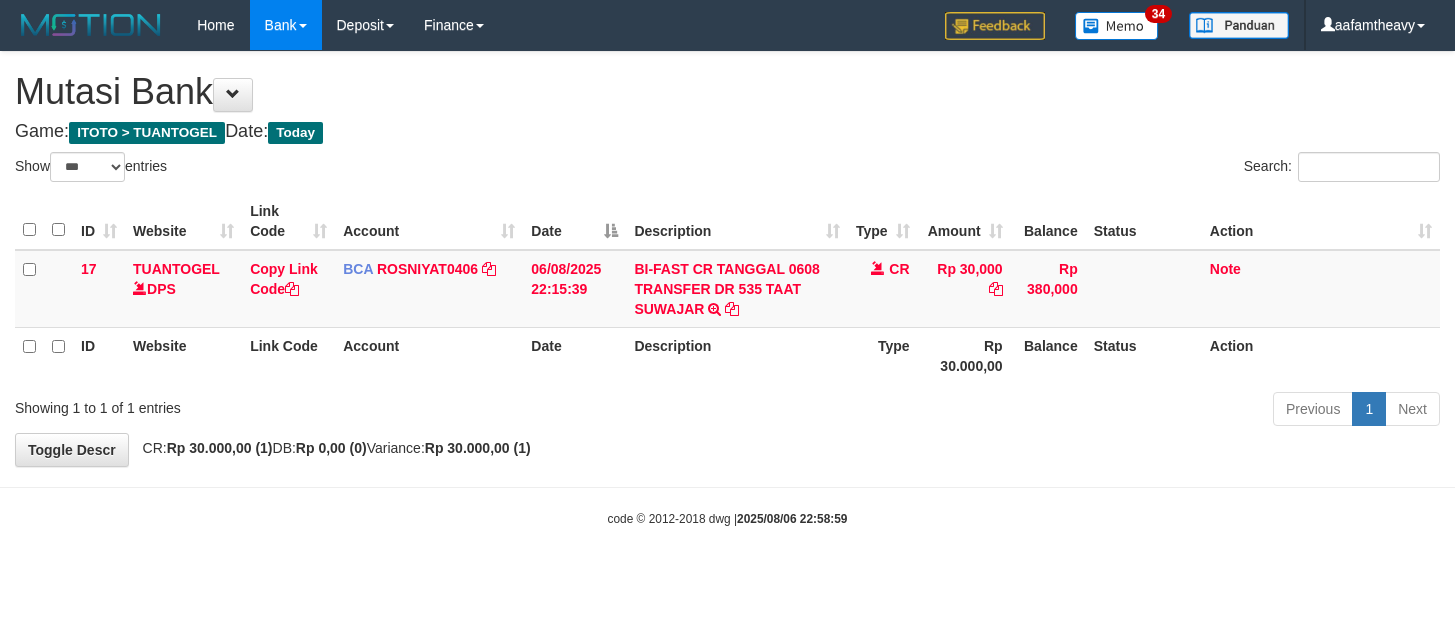 select on "***" 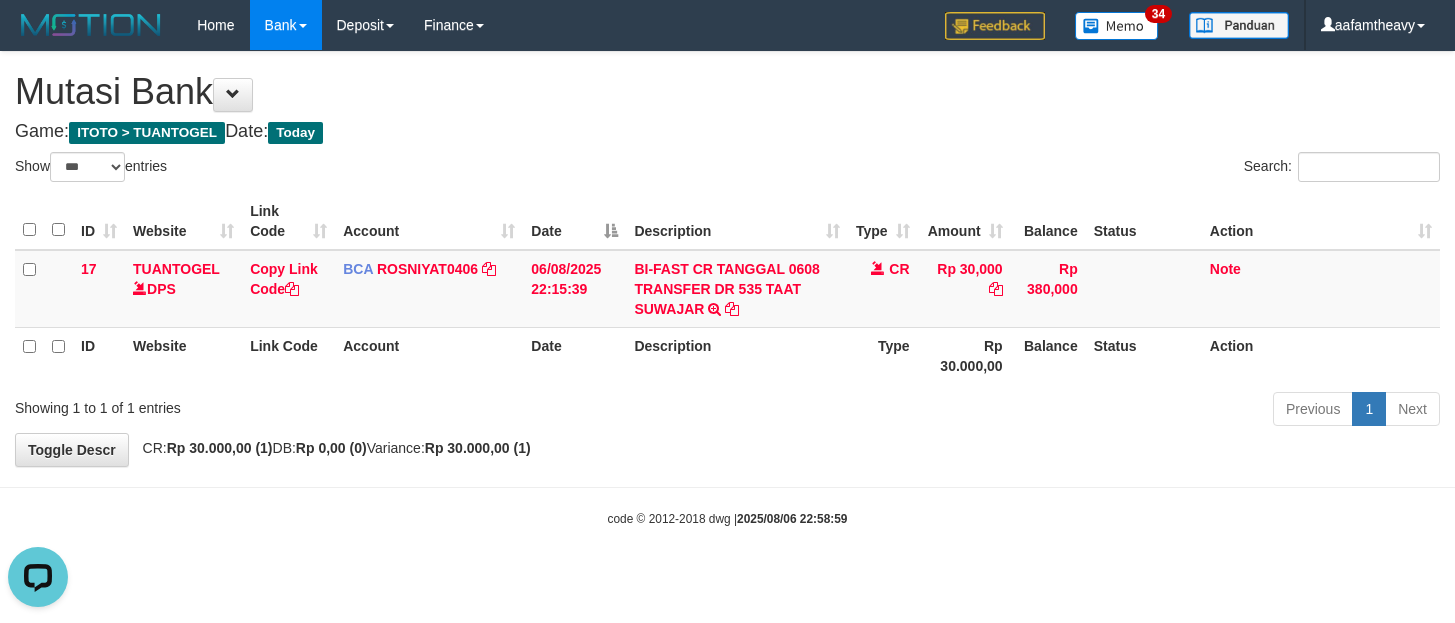 scroll, scrollTop: 0, scrollLeft: 0, axis: both 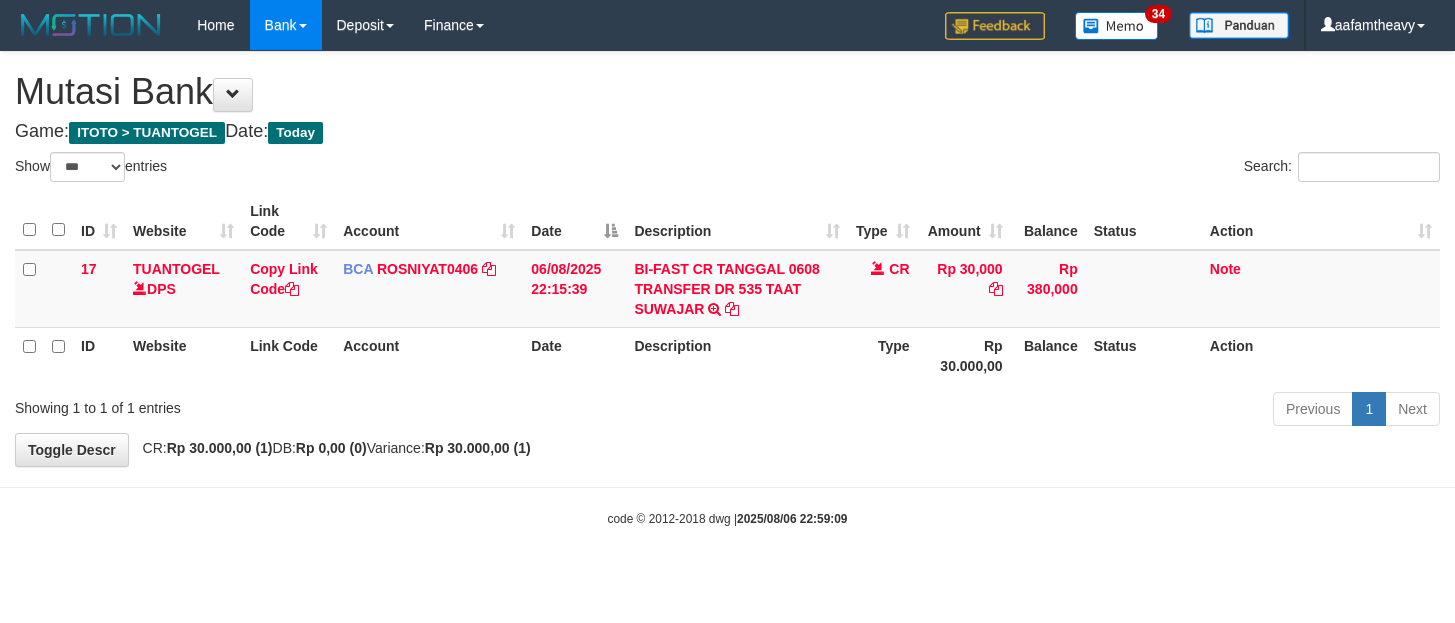 select on "***" 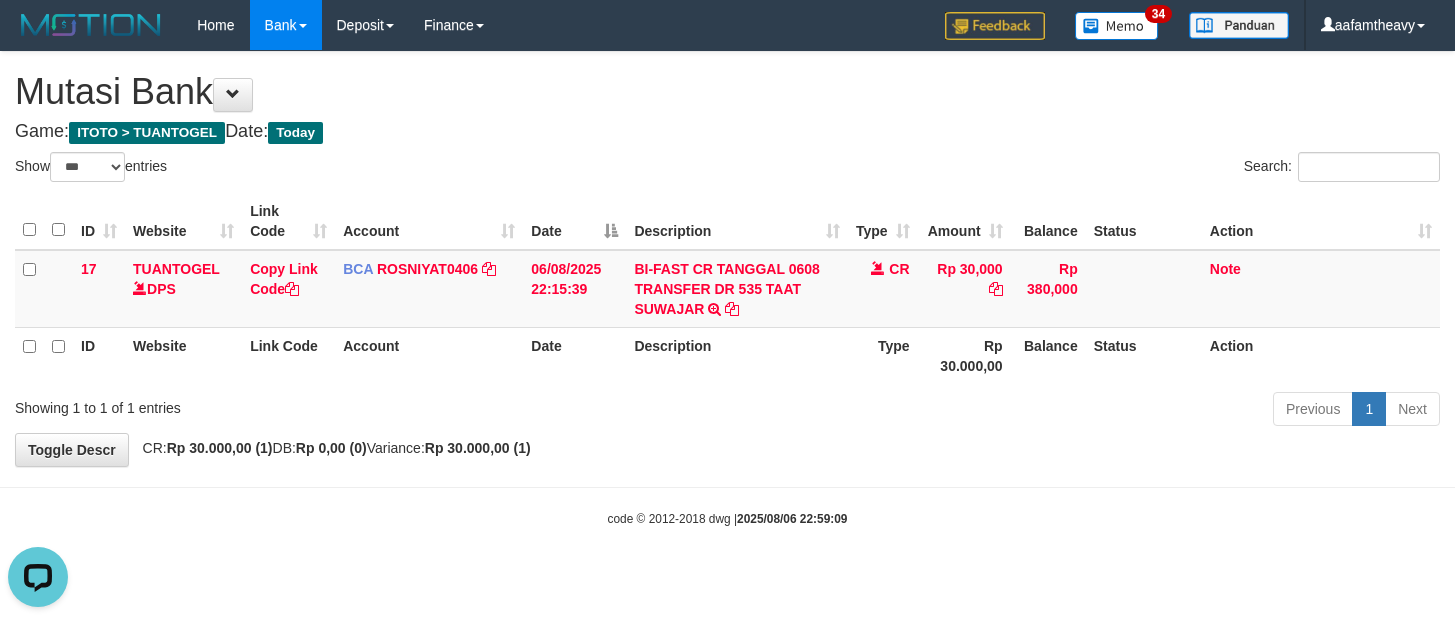 scroll, scrollTop: 0, scrollLeft: 0, axis: both 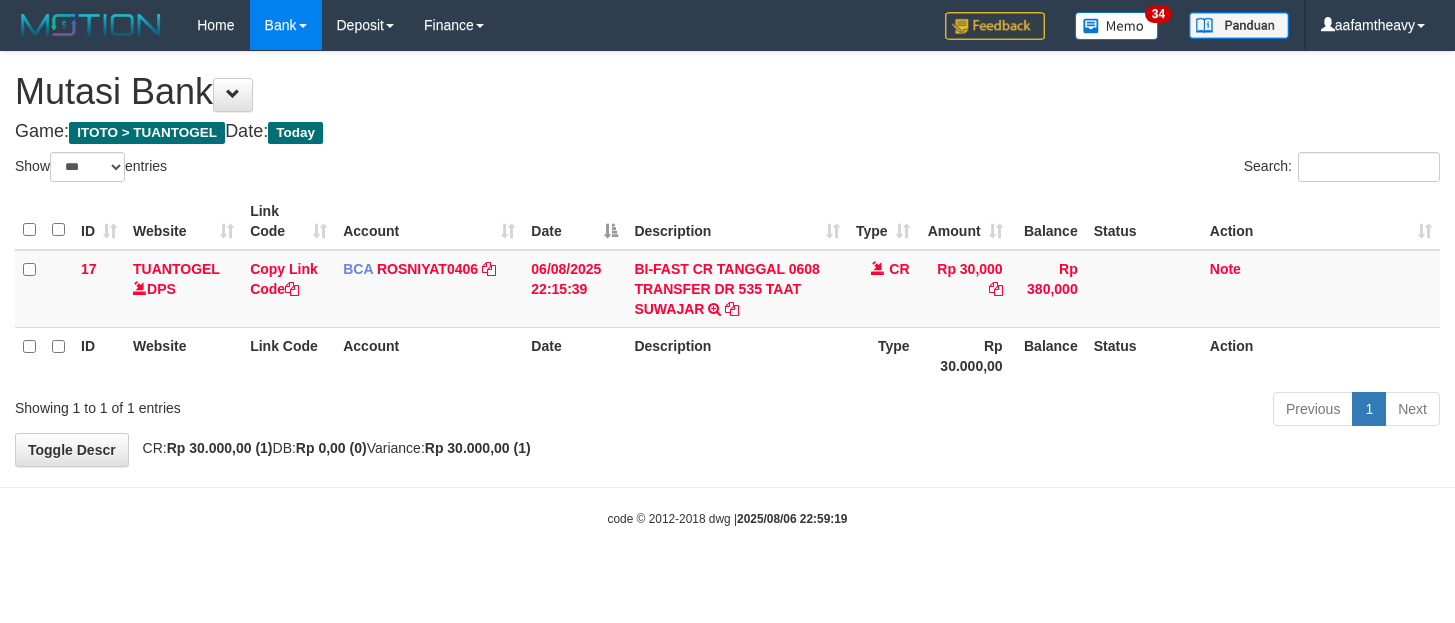 select on "***" 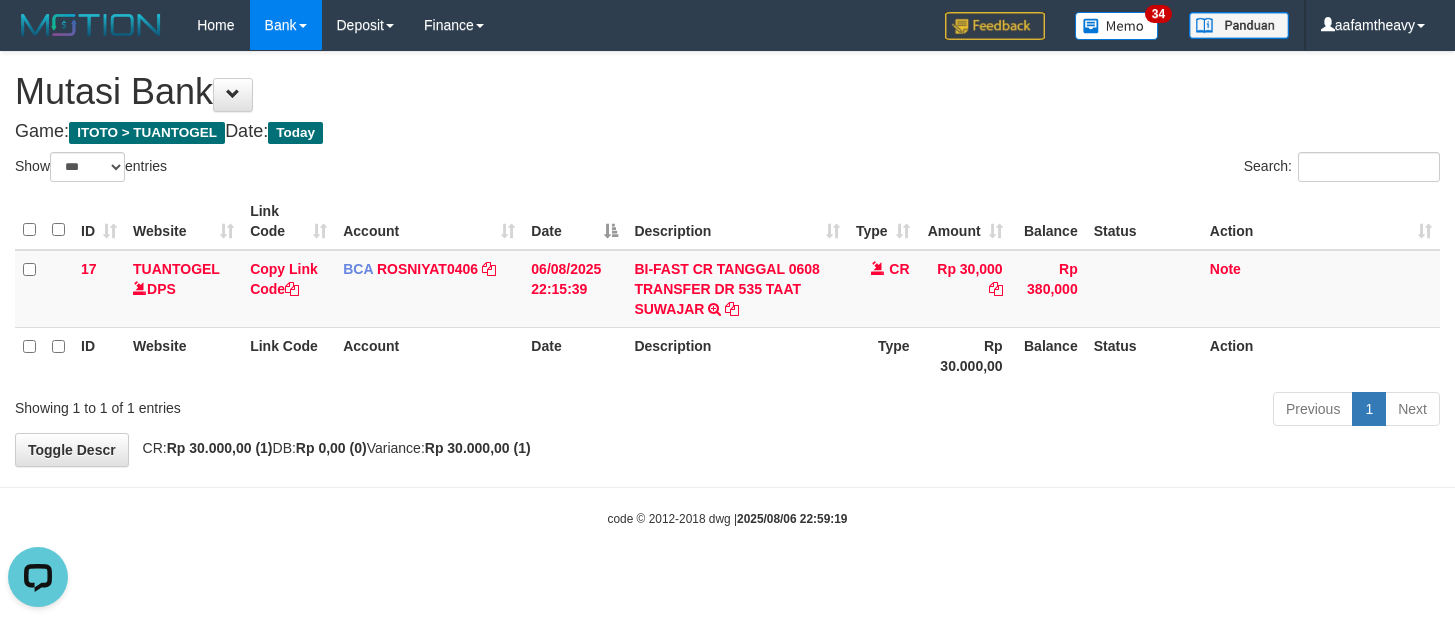 scroll, scrollTop: 0, scrollLeft: 0, axis: both 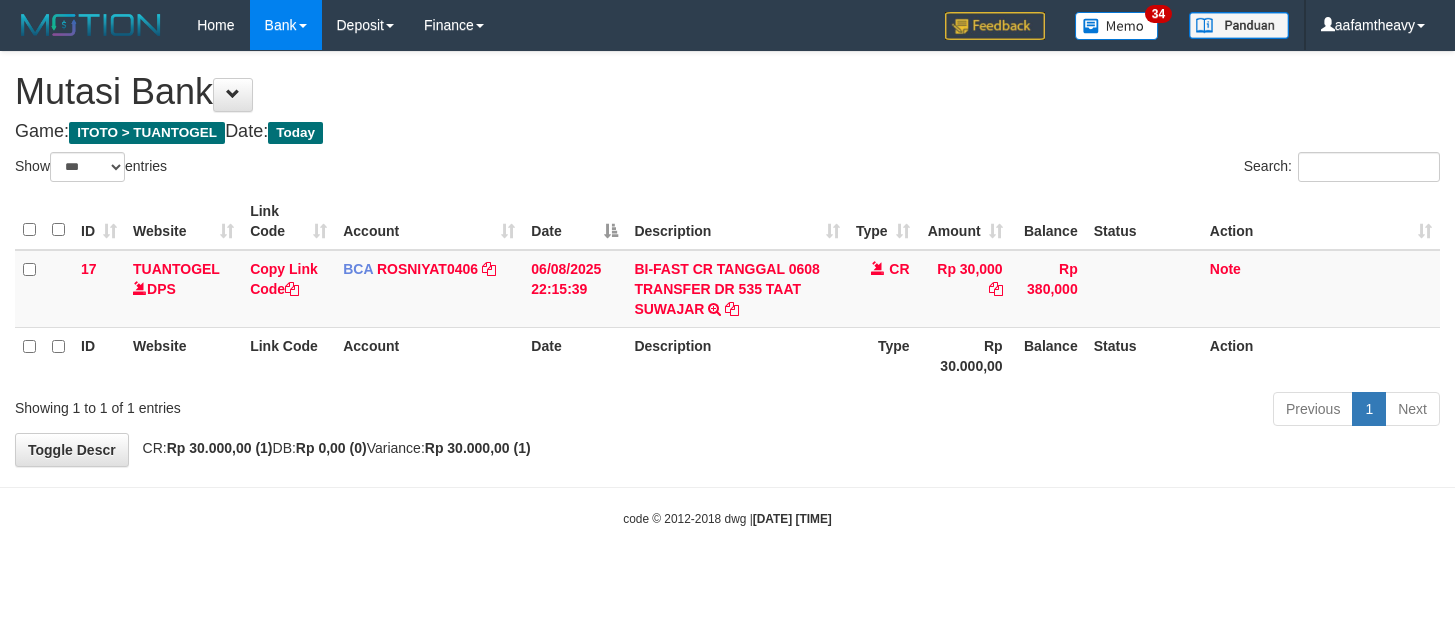 select on "***" 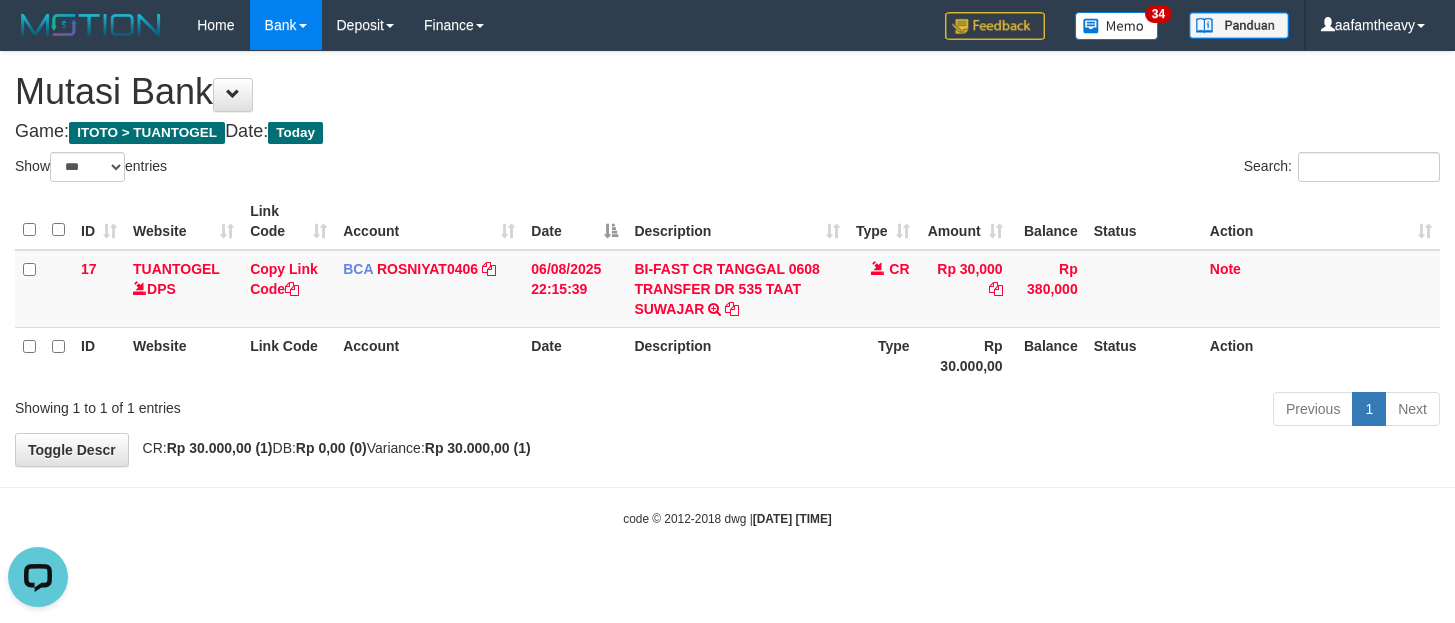 scroll, scrollTop: 0, scrollLeft: 0, axis: both 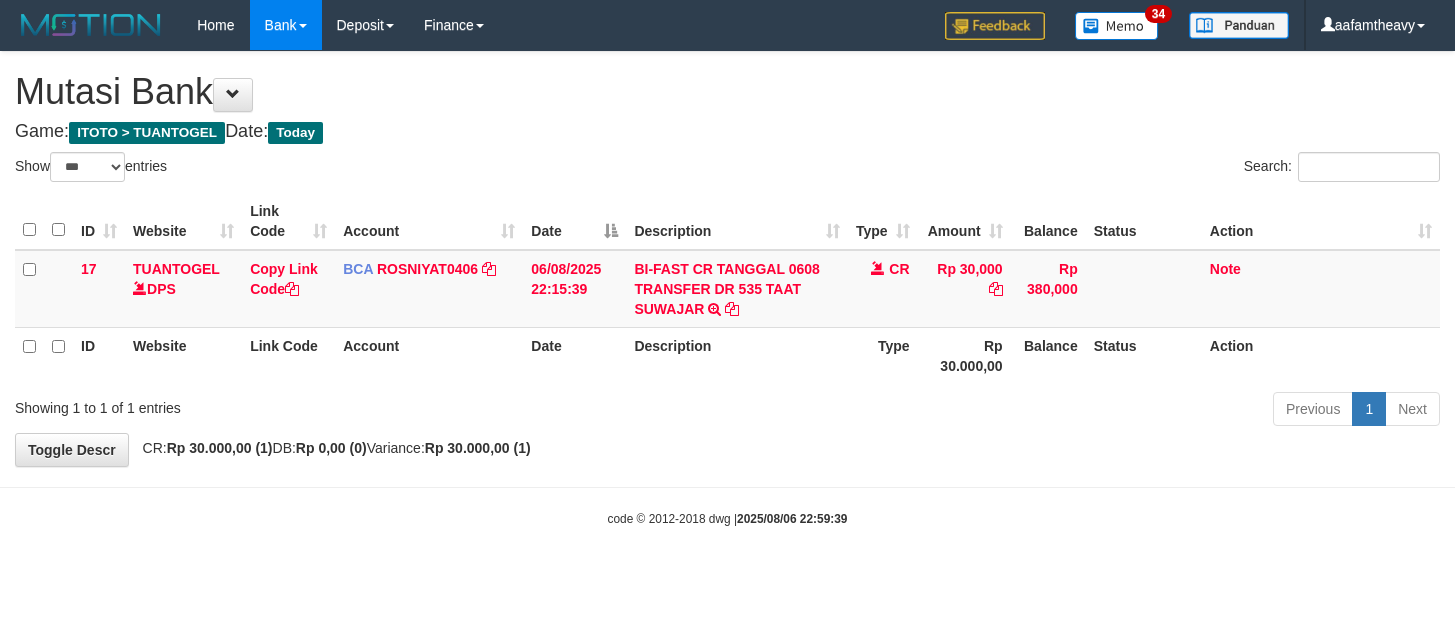 select on "***" 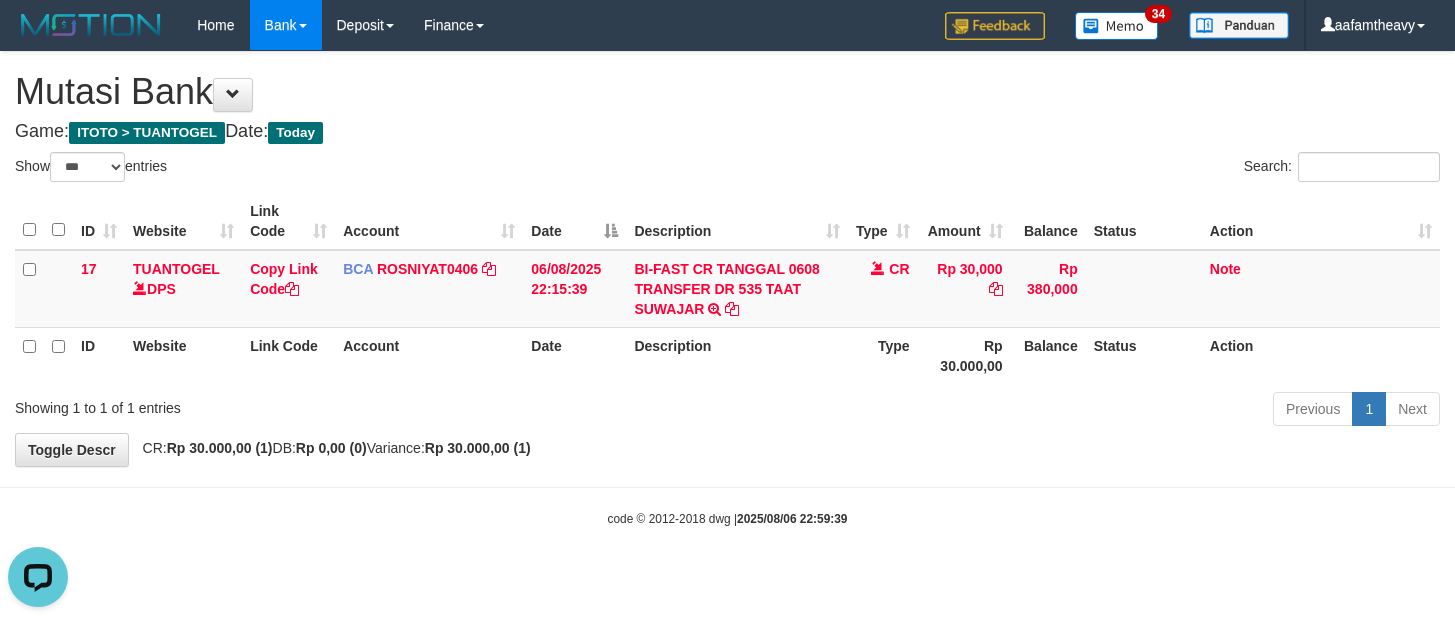 scroll, scrollTop: 0, scrollLeft: 0, axis: both 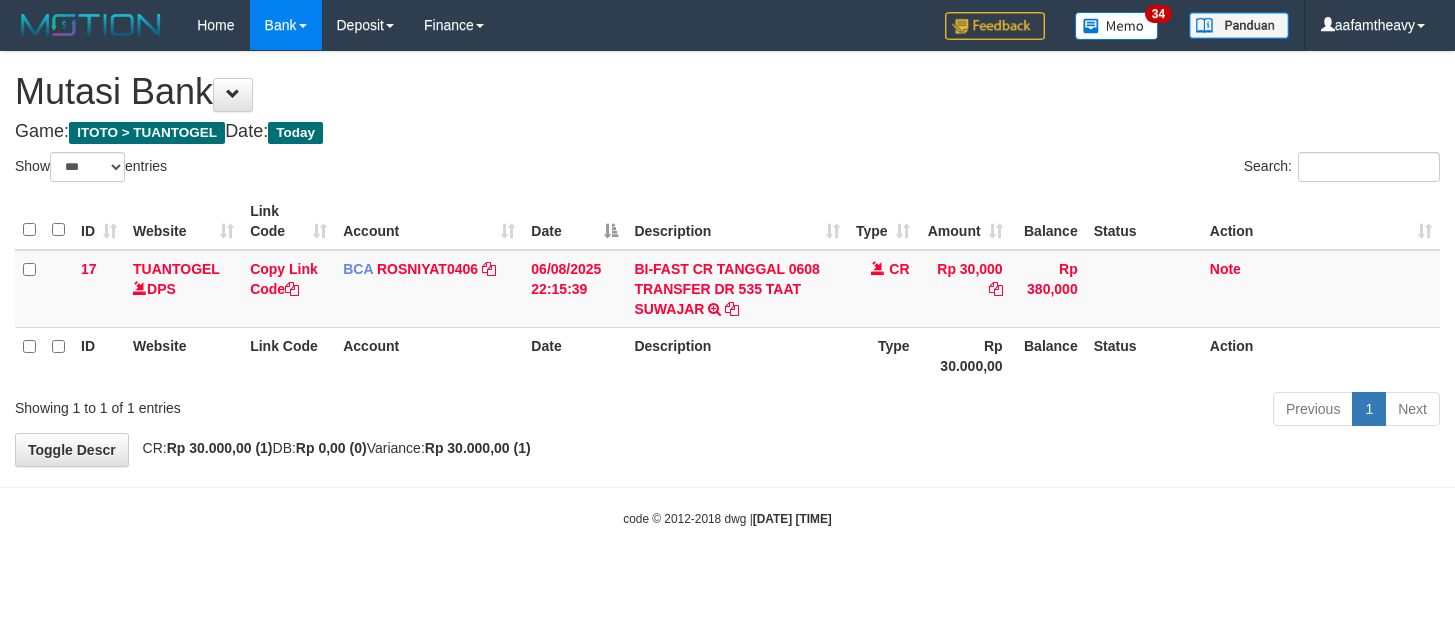 select on "***" 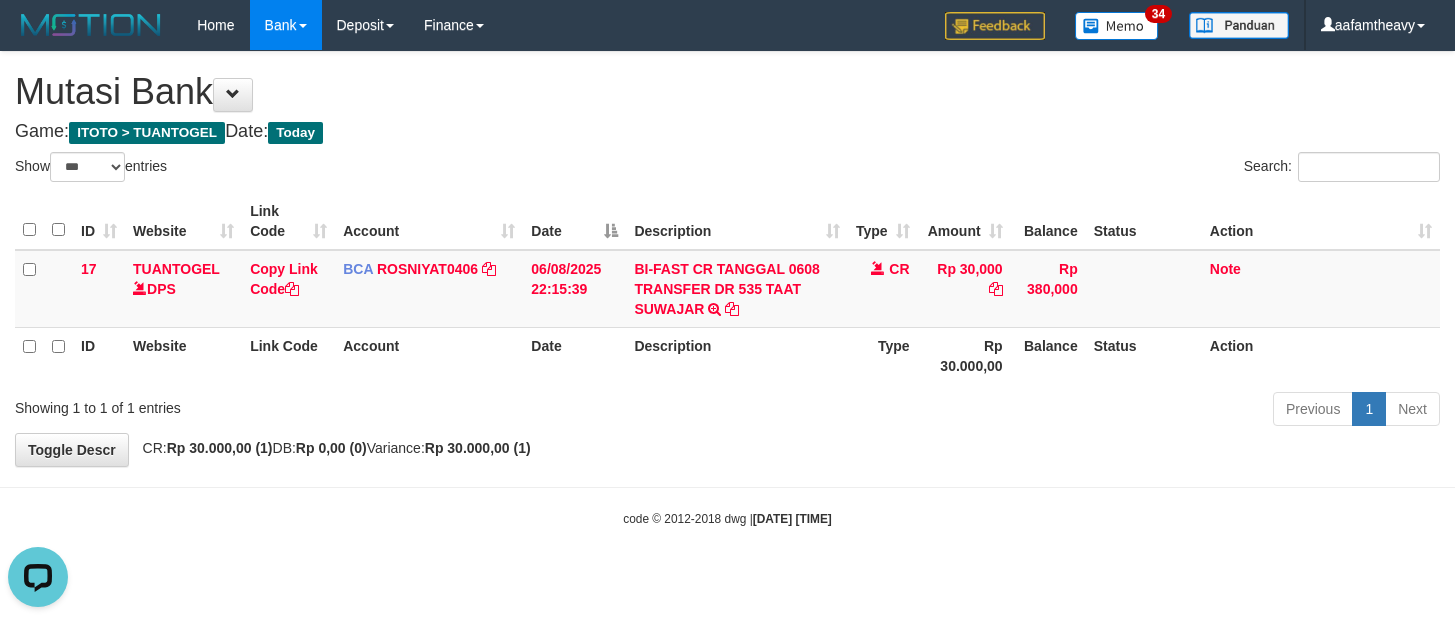 scroll, scrollTop: 0, scrollLeft: 0, axis: both 